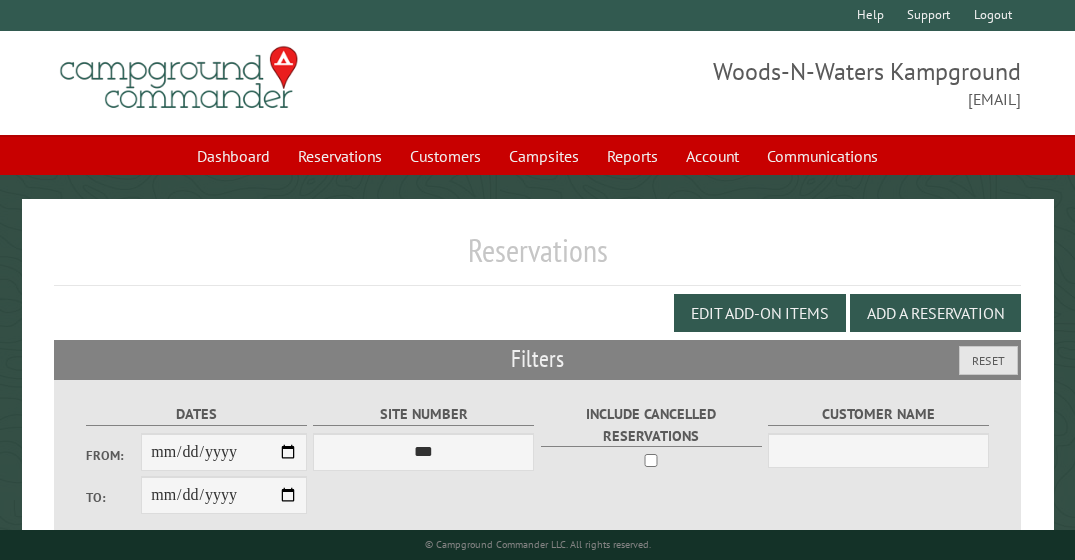 scroll, scrollTop: 325, scrollLeft: 0, axis: vertical 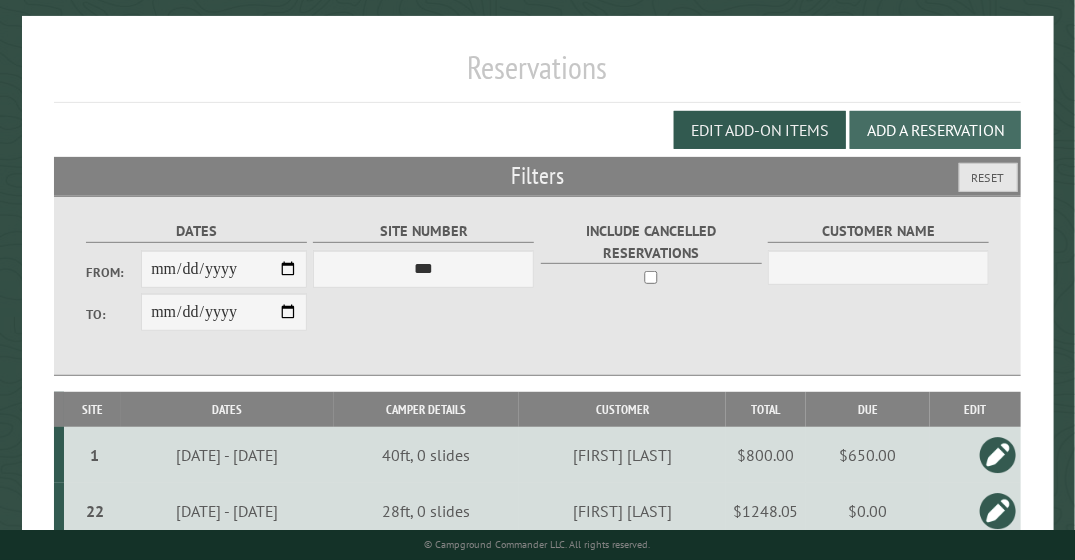 click on "Add a Reservation" at bounding box center (935, 130) 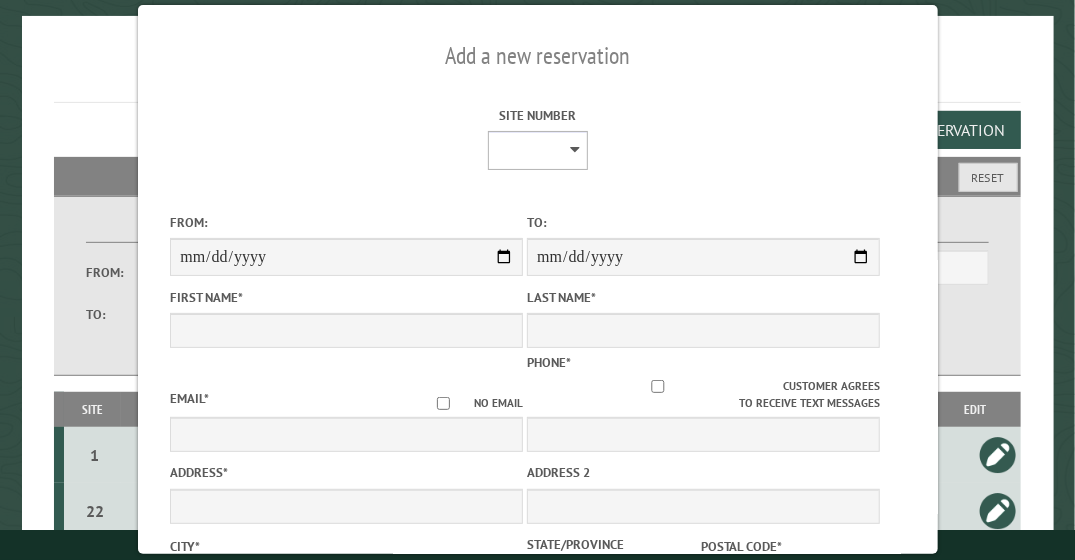 click on "[FIRST] [LAST]" at bounding box center (538, 150) 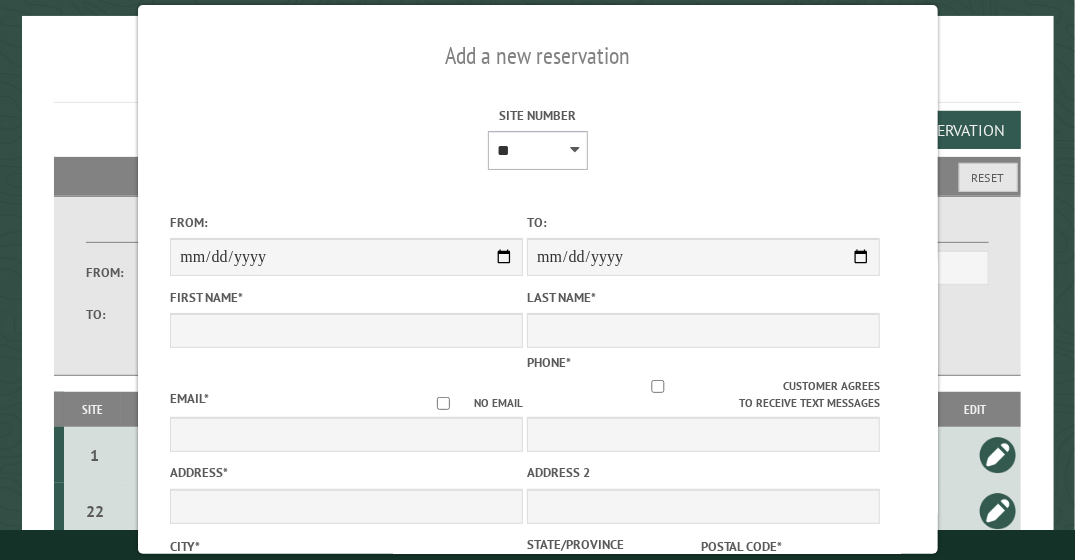 click on "[FIRST] [LAST]" at bounding box center [538, 150] 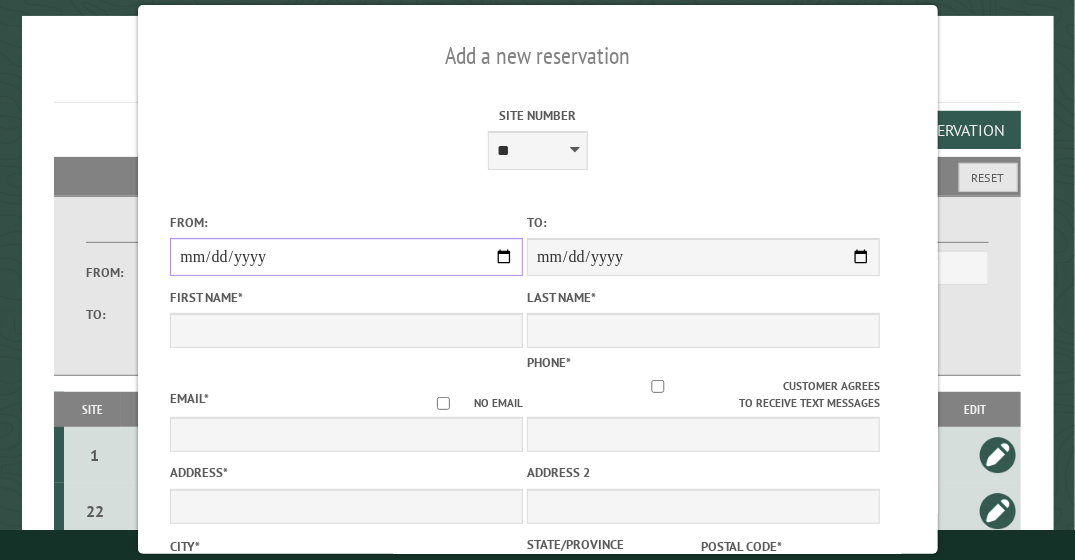 click on "From:" at bounding box center [346, 257] 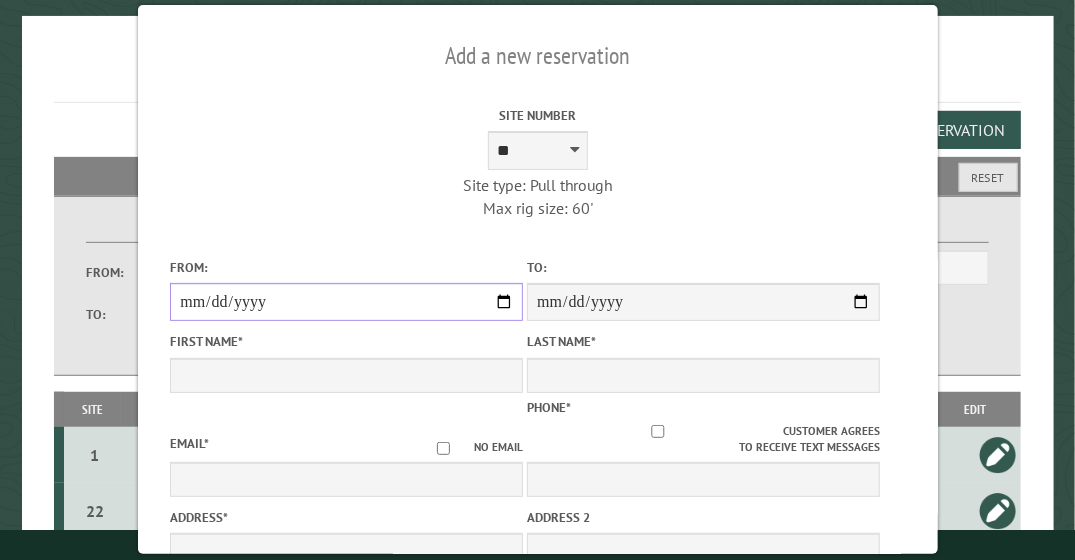 type on "**********" 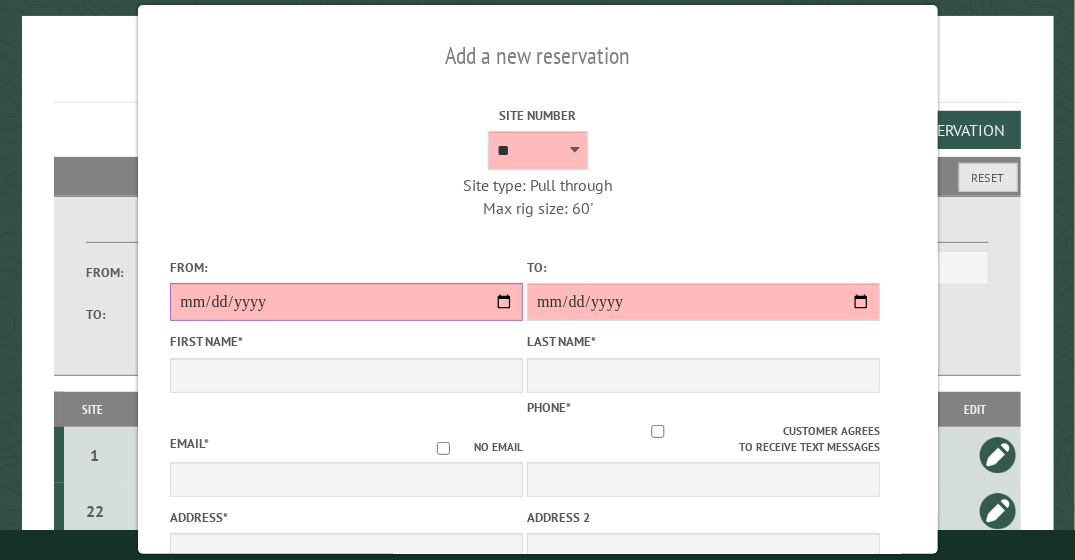 type on "**********" 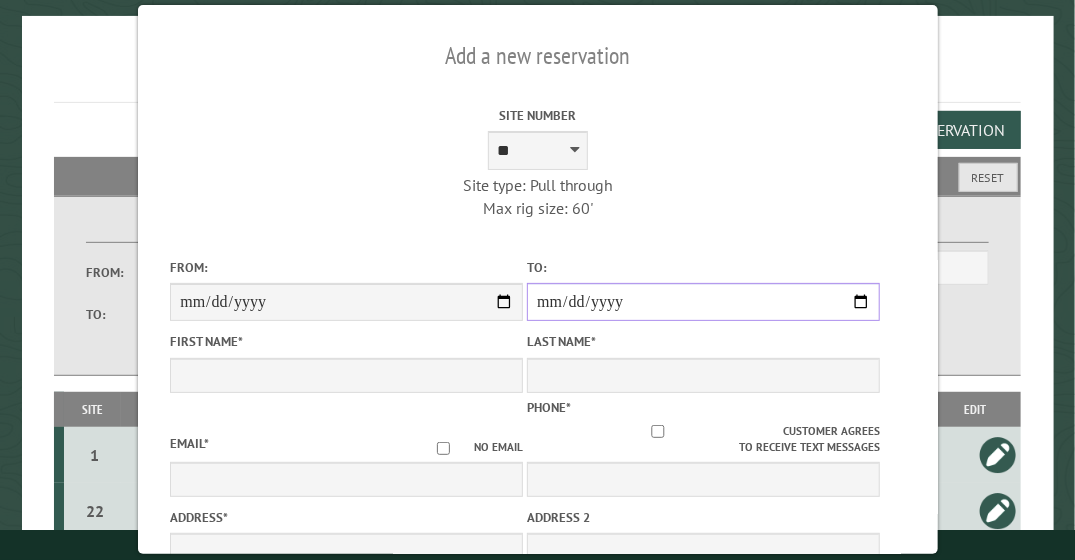 click on "**********" at bounding box center [703, 302] 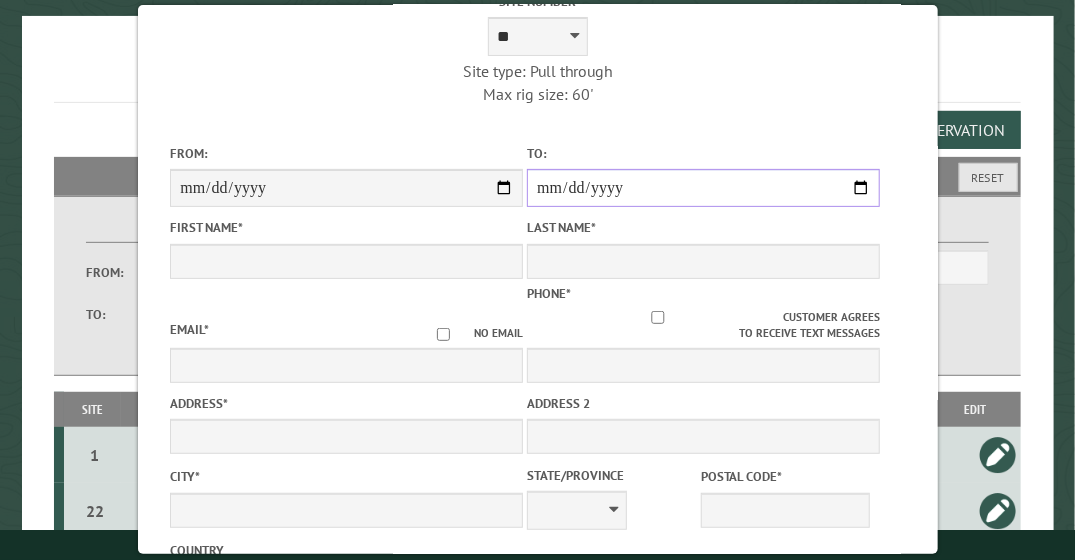 scroll, scrollTop: 136, scrollLeft: 0, axis: vertical 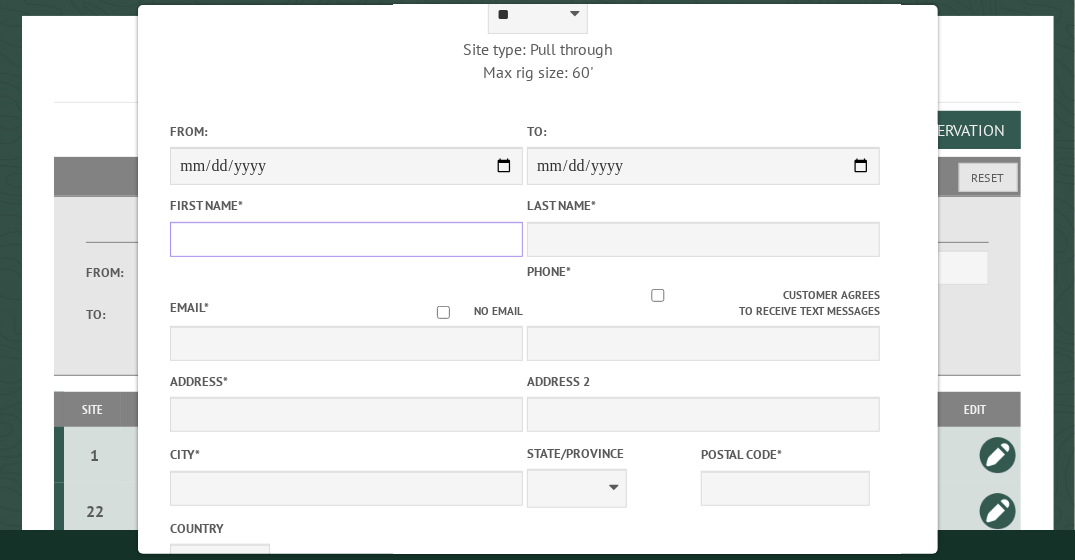 click on "First Name *" at bounding box center [346, 239] 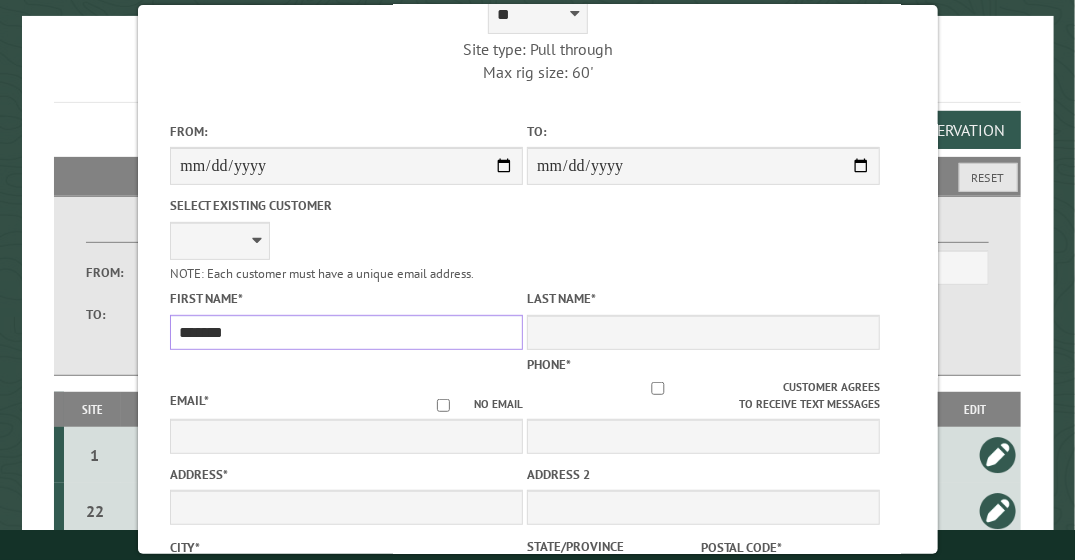type on "*******" 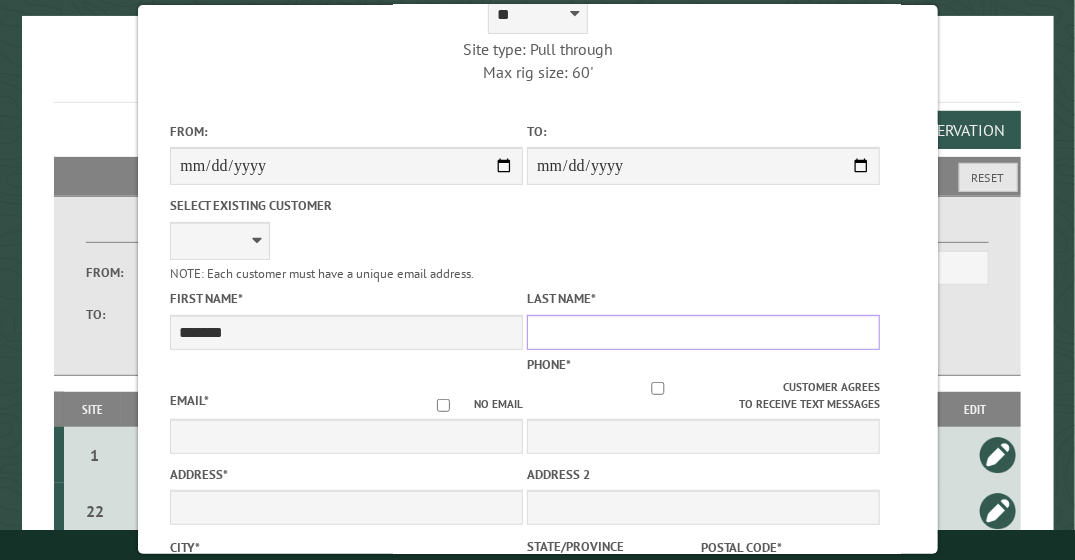 click on "Last Name *" at bounding box center [703, 332] 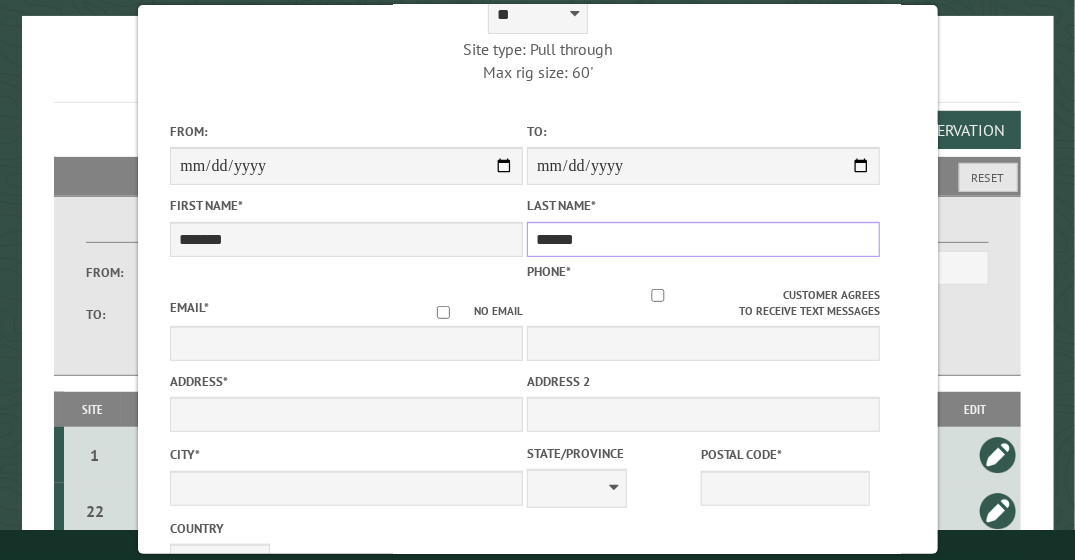 type on "******" 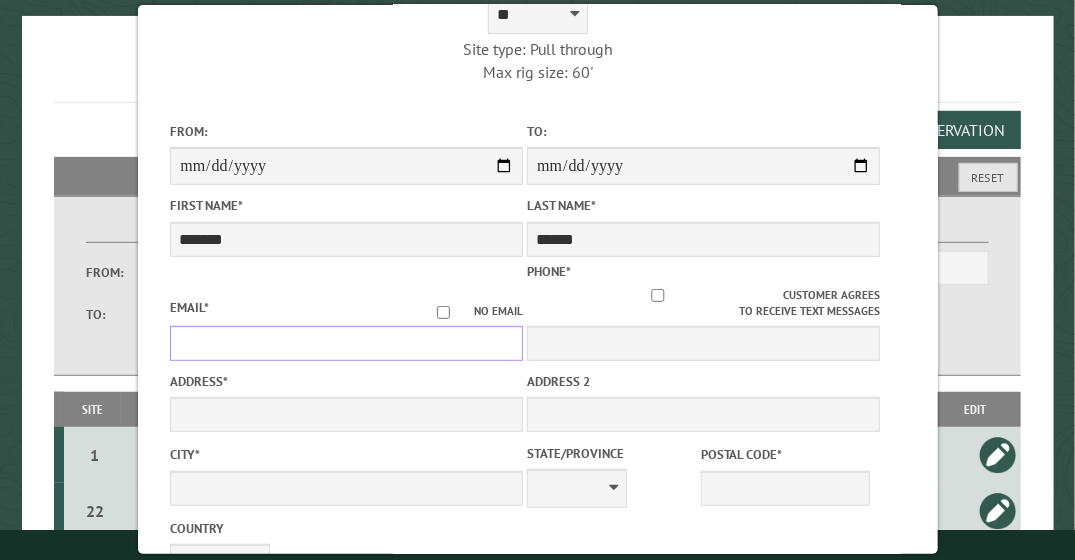 click on "Email *" at bounding box center (346, 343) 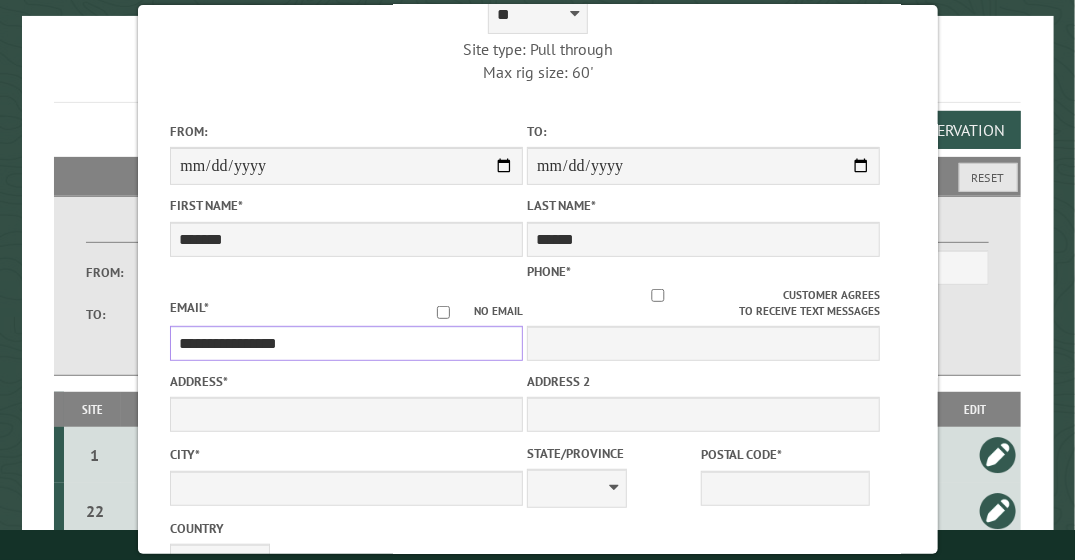 type on "**********" 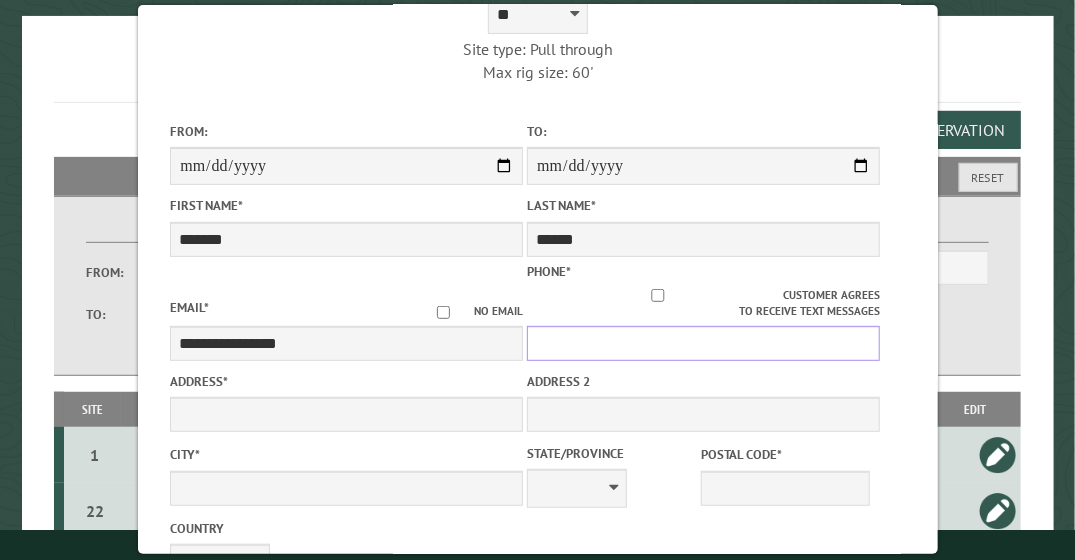 click on "Phone *" at bounding box center [703, 343] 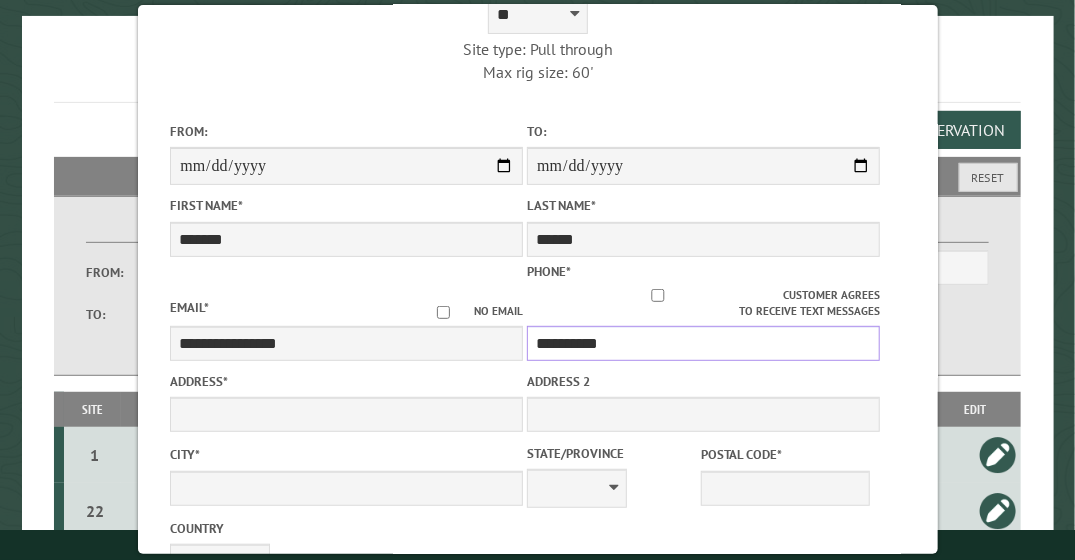 type on "**********" 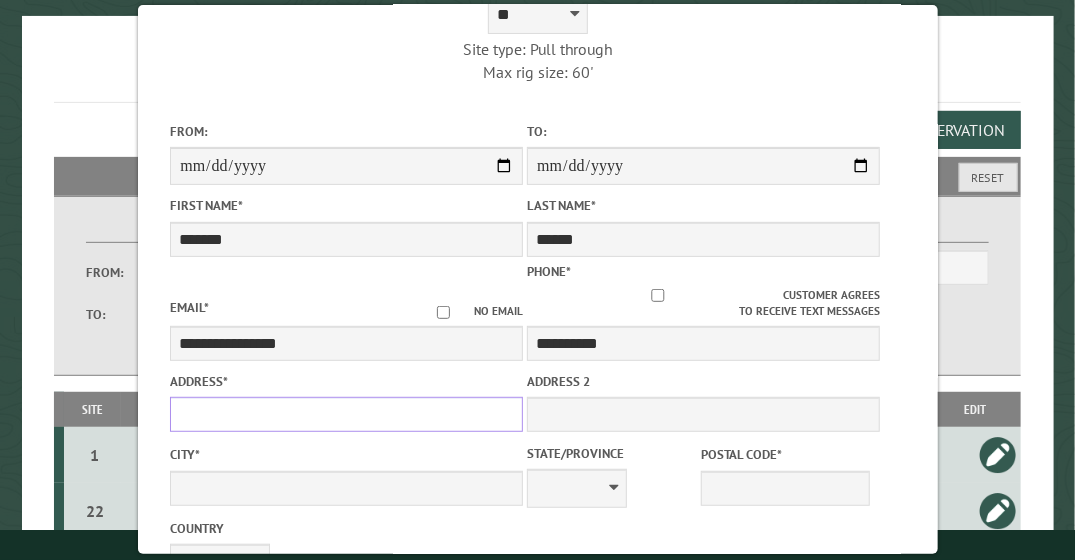 click on "Address *" at bounding box center (346, 414) 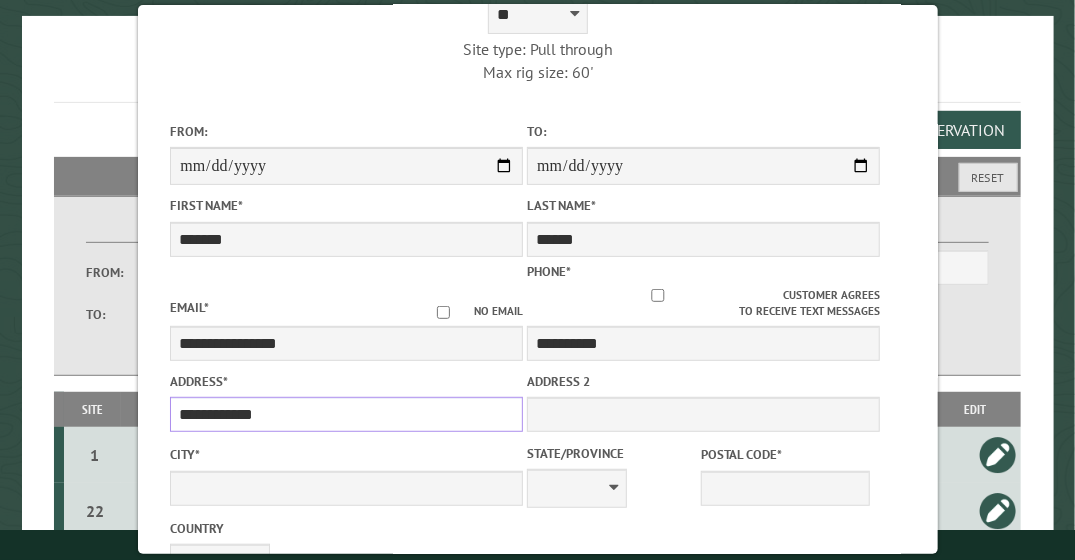 type on "**********" 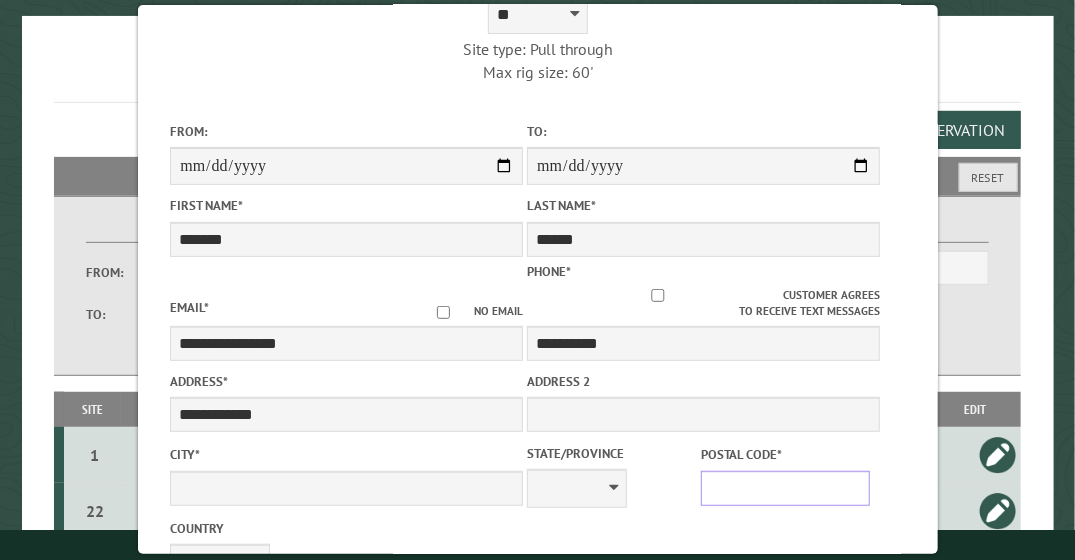click on "Postal Code *" at bounding box center (784, 488) 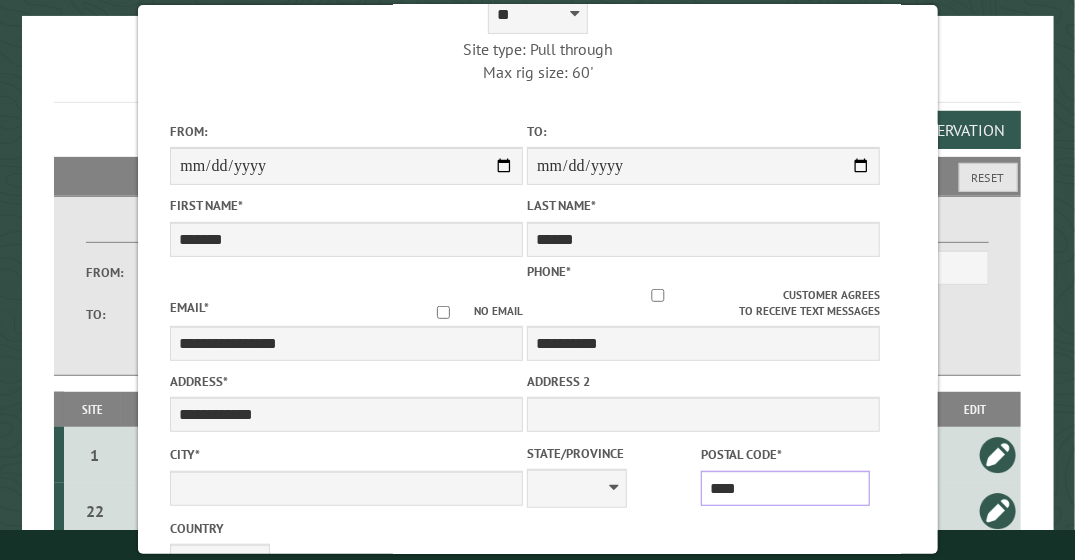 type on "*****" 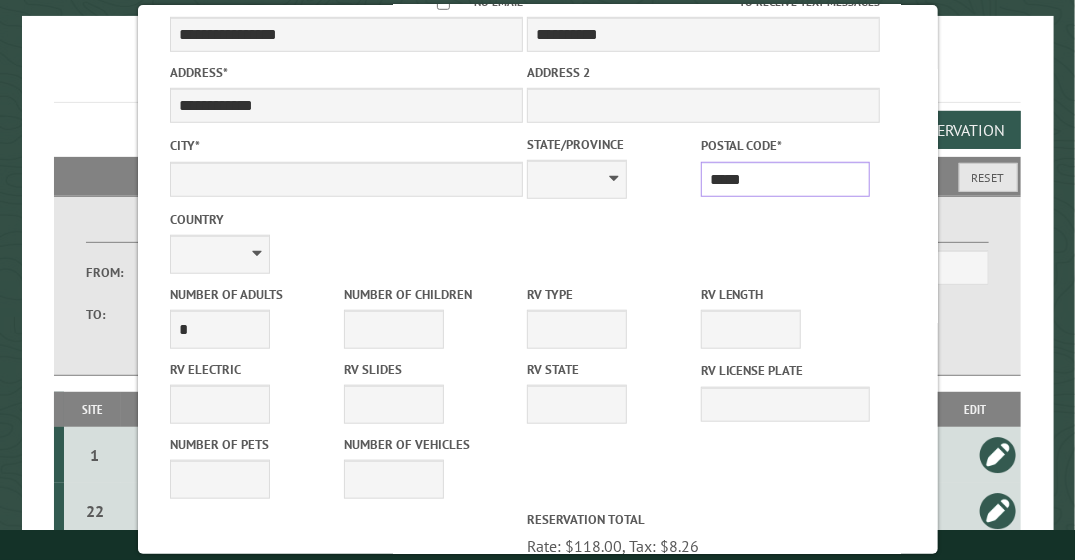 type on "**********" 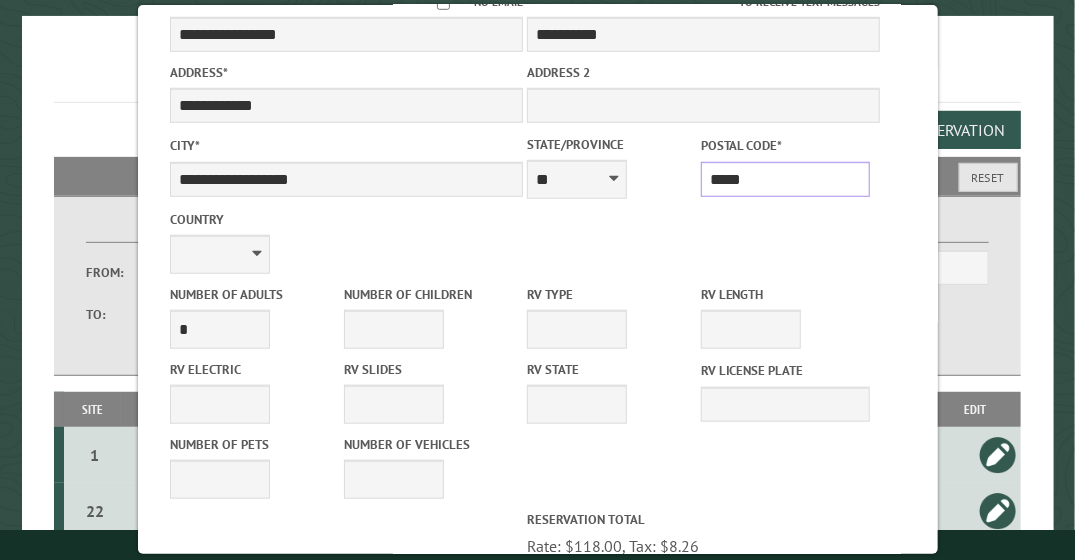 scroll, scrollTop: 446, scrollLeft: 0, axis: vertical 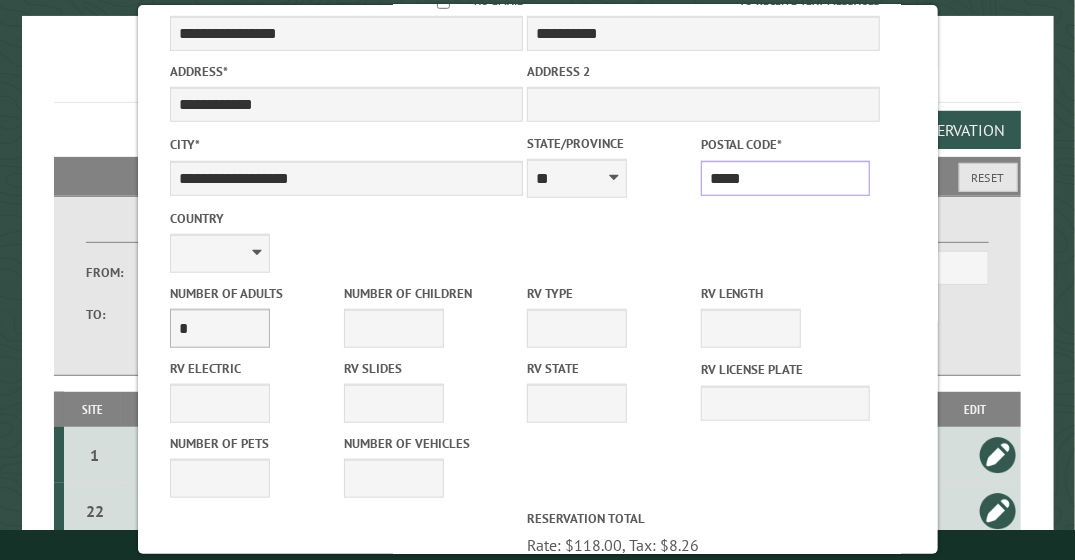 type on "*****" 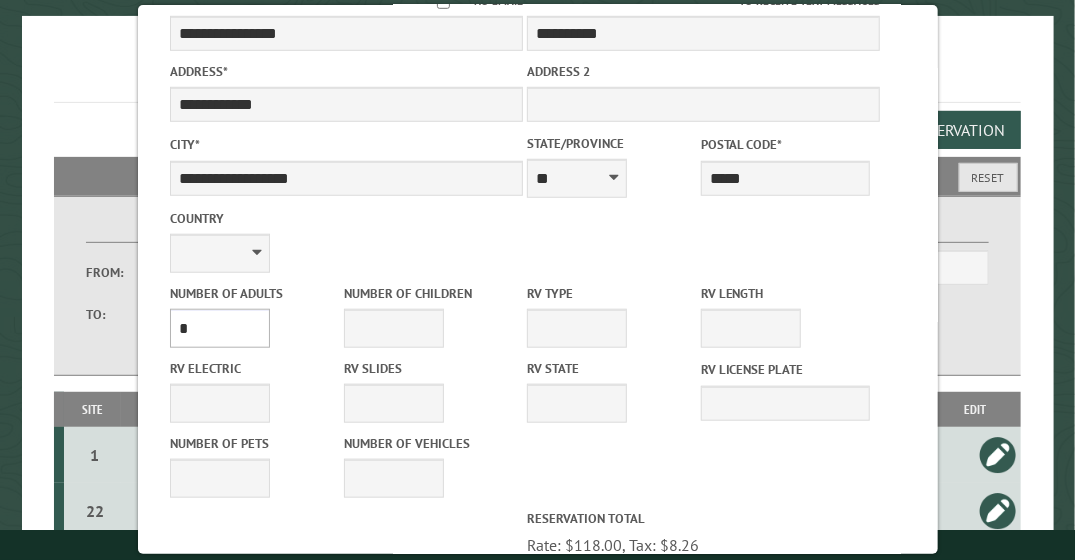 click on "* * * * * * * * * * **" at bounding box center (220, 328) 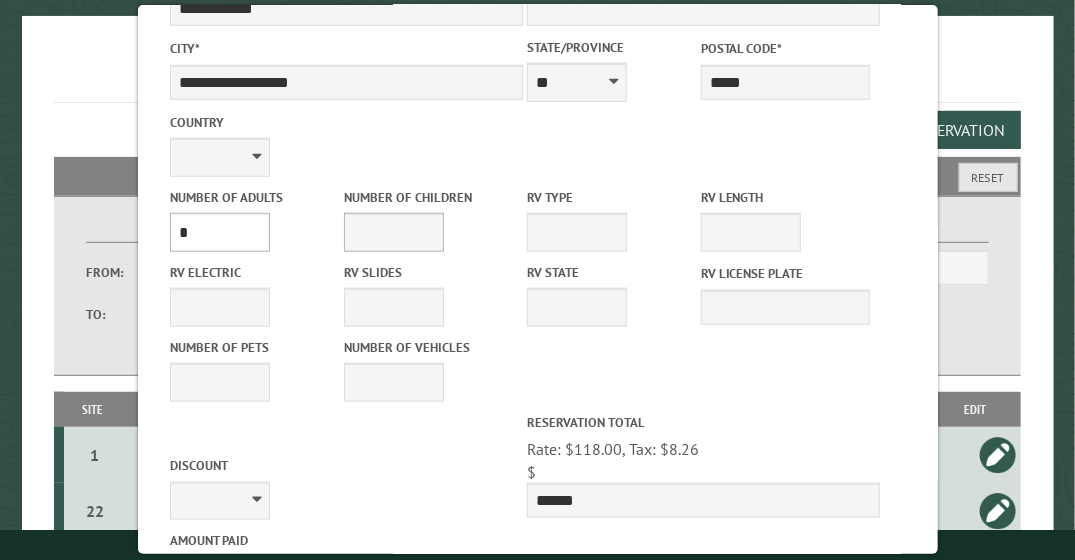 scroll, scrollTop: 560, scrollLeft: 0, axis: vertical 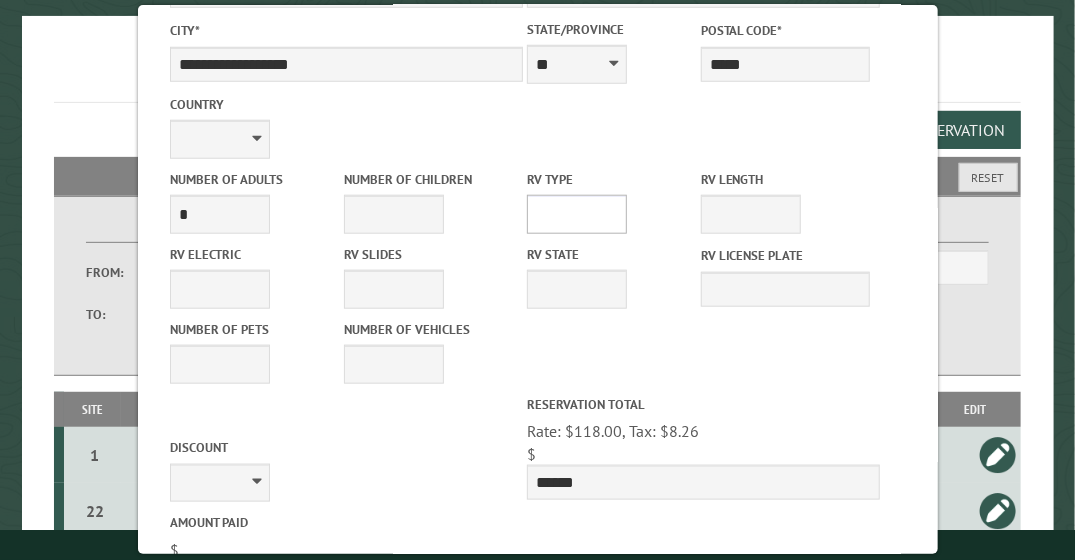 click on "**********" at bounding box center (577, 214) 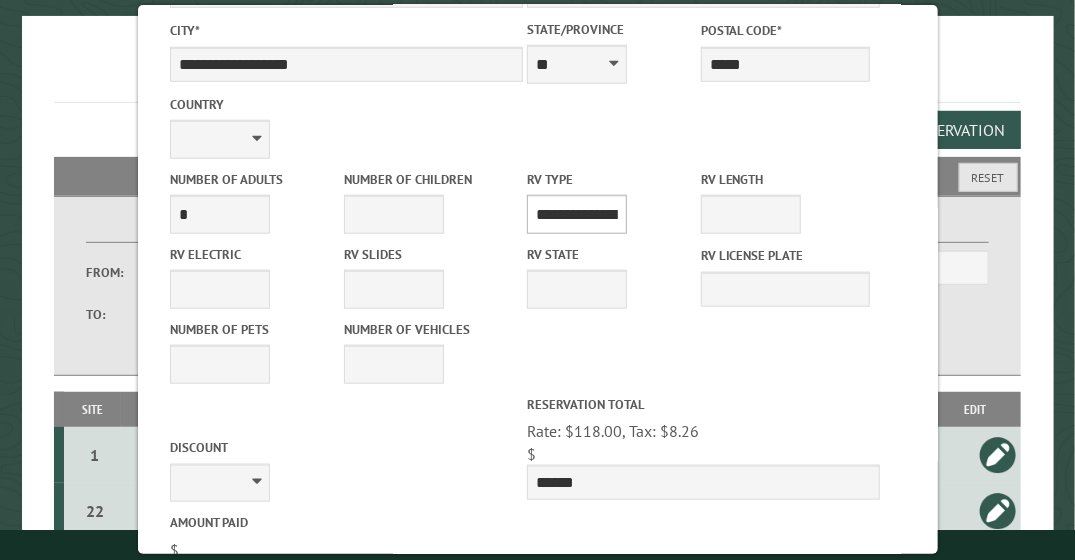 click on "**********" at bounding box center [577, 214] 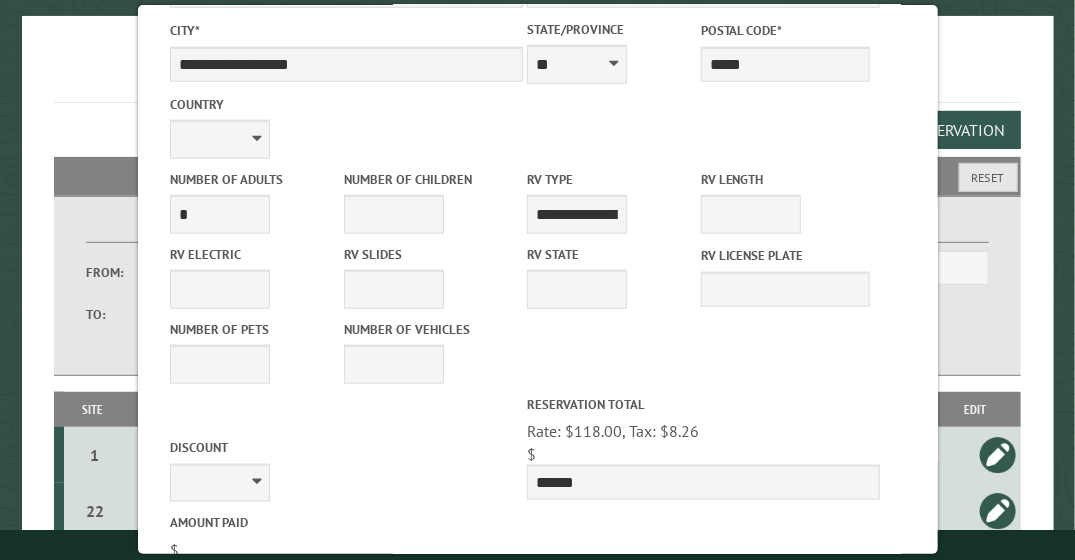 click on "Reservation Total" at bounding box center [703, 404] 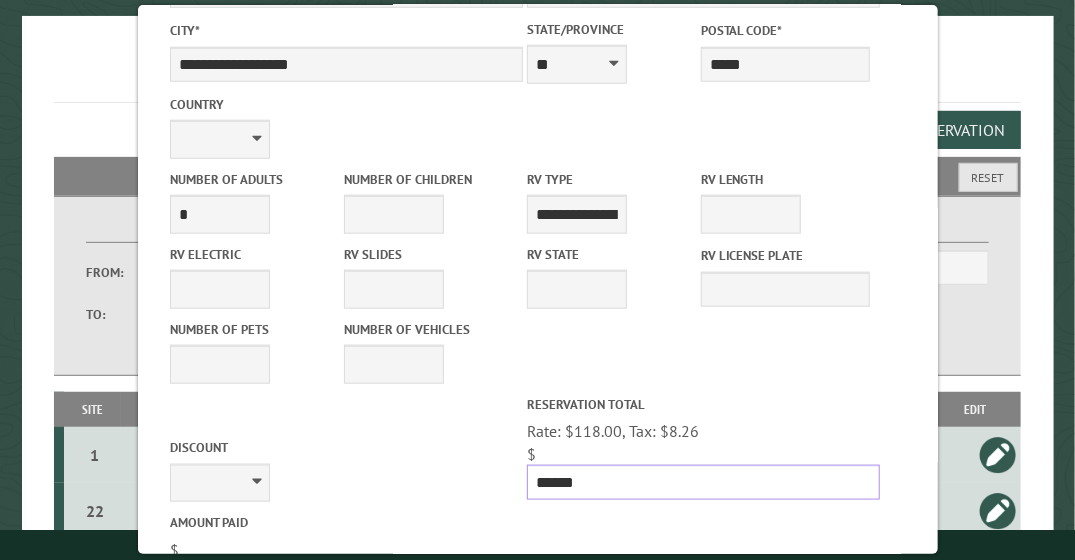 click on "******" at bounding box center [703, 482] 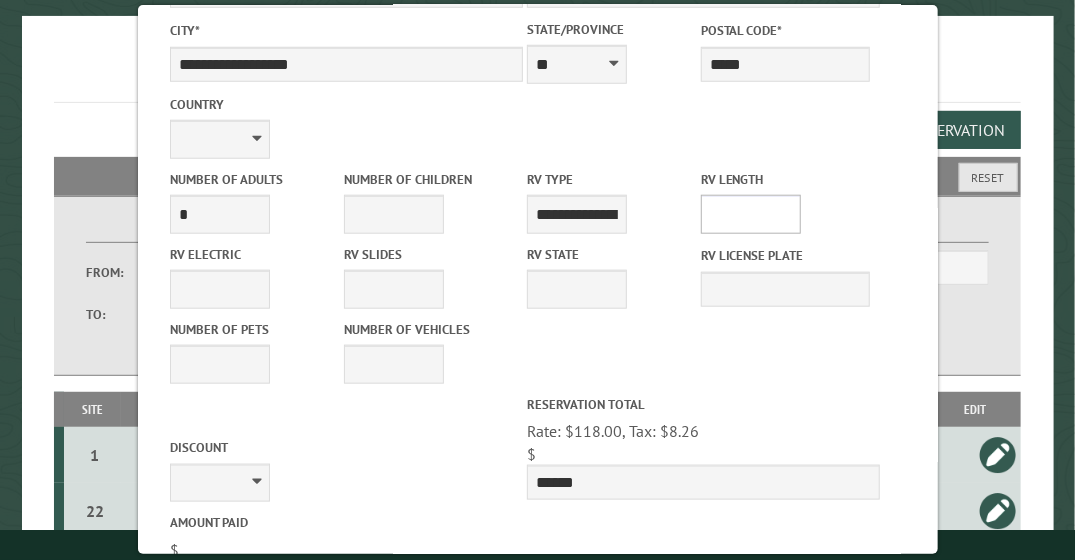 click on "* ** ** ** ** ** ** ** ** ** ** **" at bounding box center (750, 214) 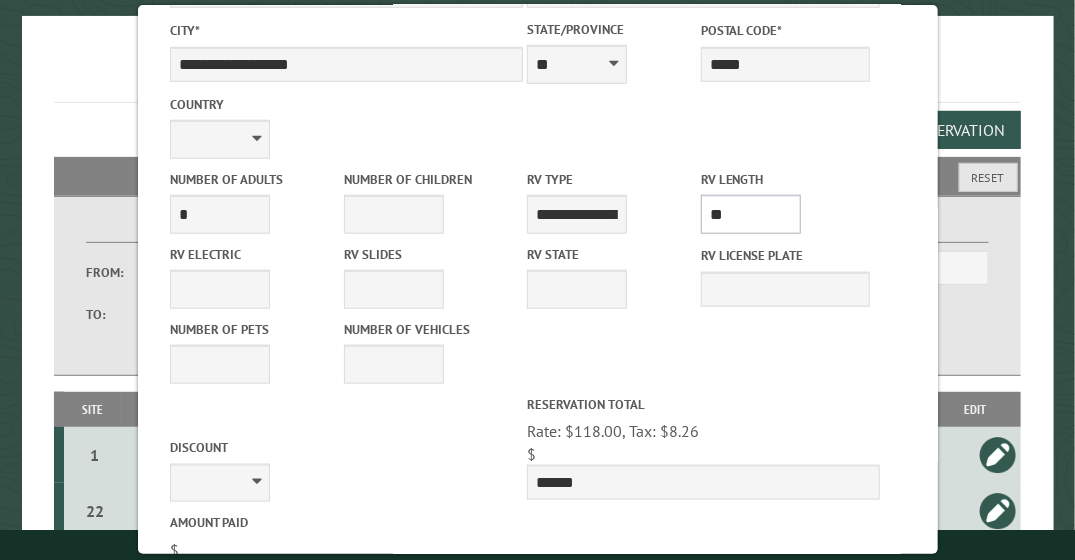 click on "* ** ** ** ** ** ** ** ** ** ** **" at bounding box center (750, 214) 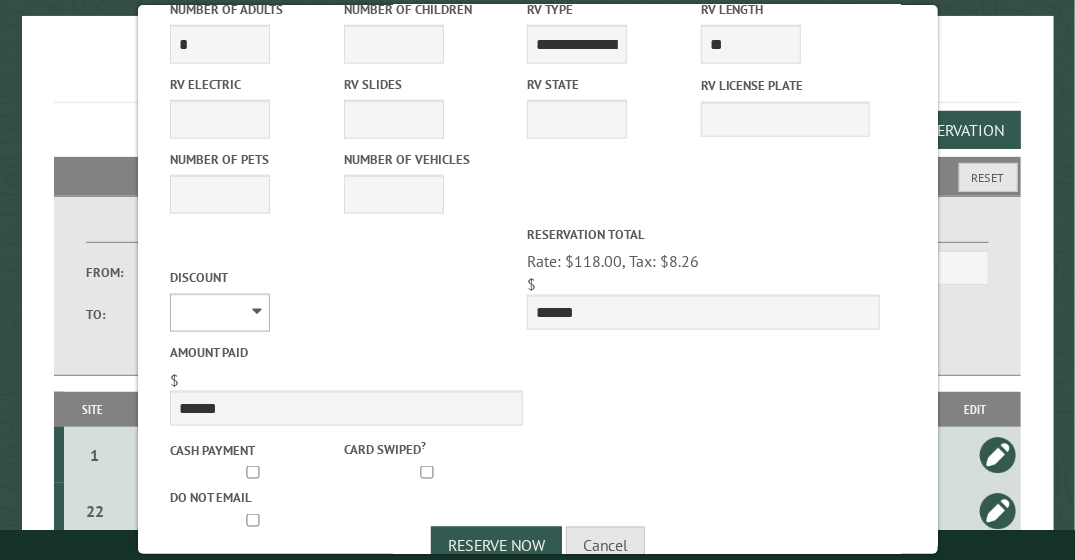 click on "**********" at bounding box center [220, 313] 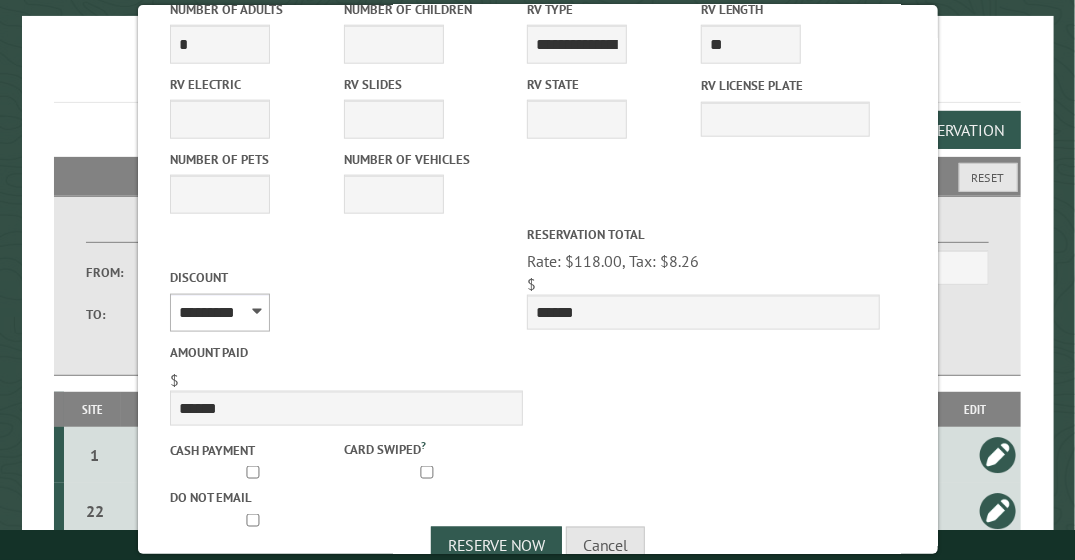 click on "**********" at bounding box center [220, 313] 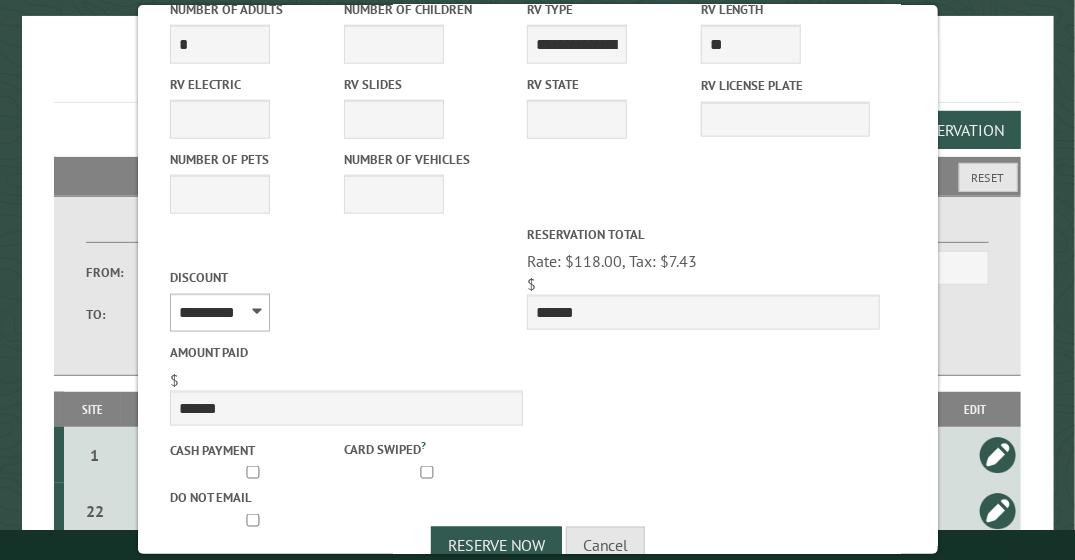 scroll, scrollTop: 767, scrollLeft: 0, axis: vertical 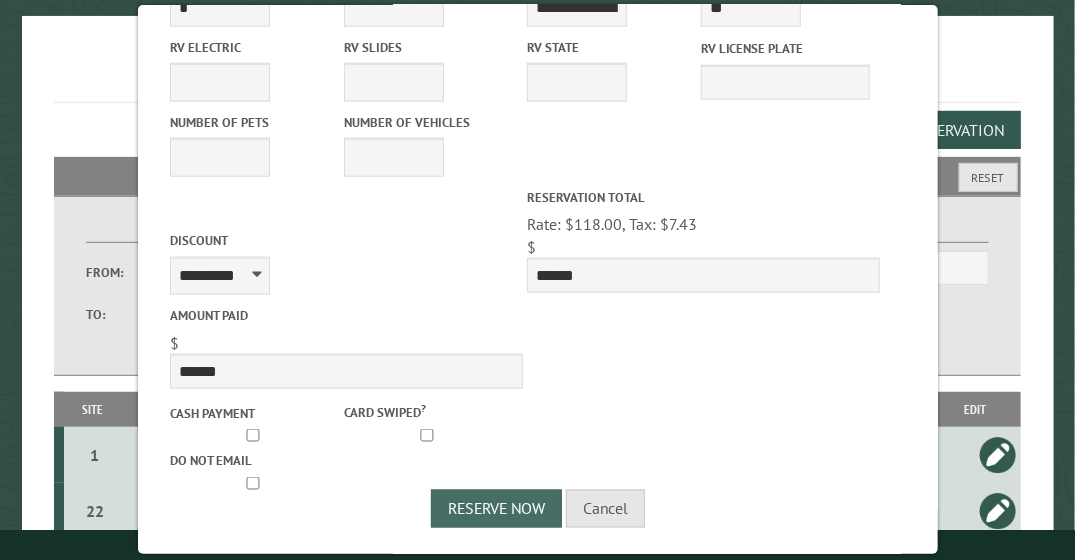 click on "Reserve Now" at bounding box center (496, 509) 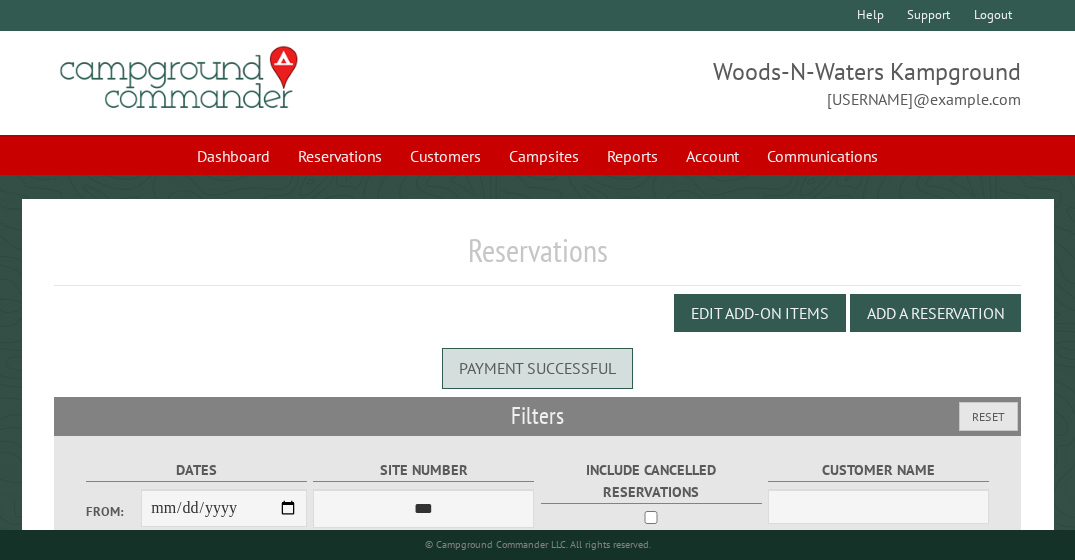 scroll, scrollTop: 0, scrollLeft: 0, axis: both 